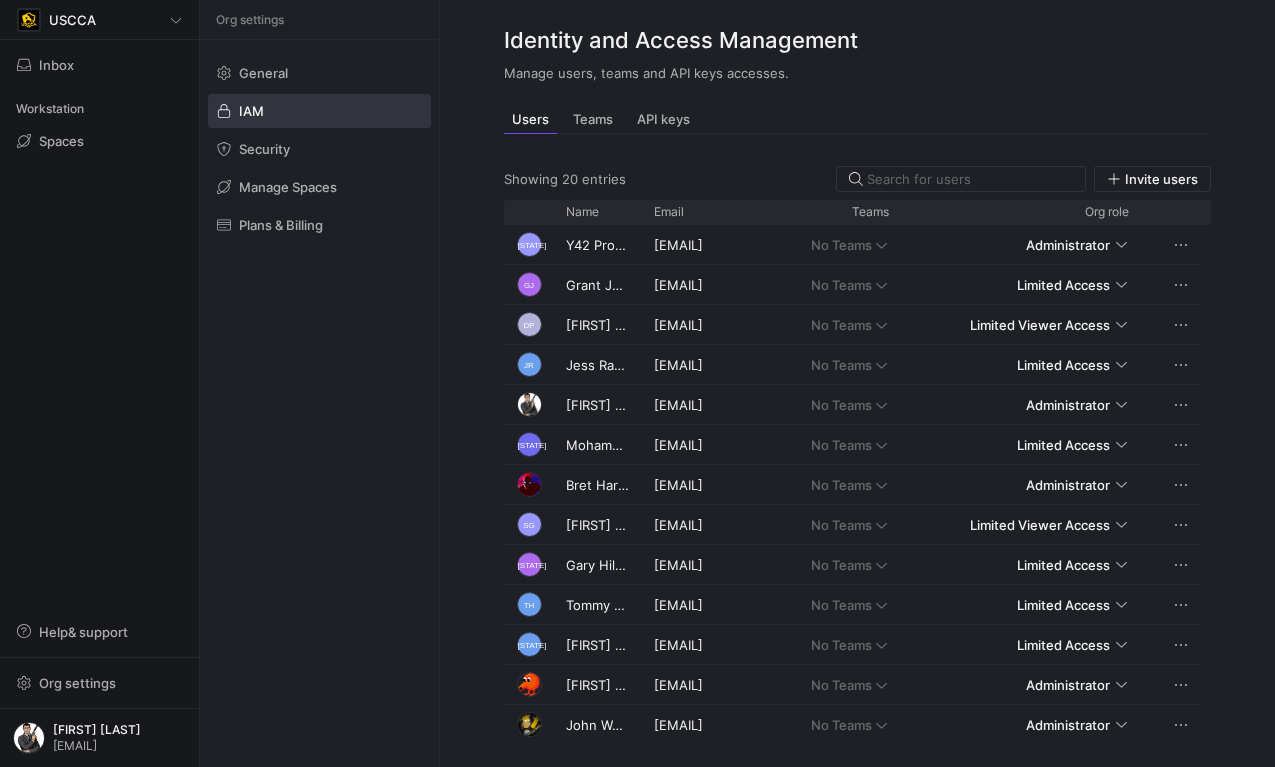 scroll, scrollTop: 0, scrollLeft: 0, axis: both 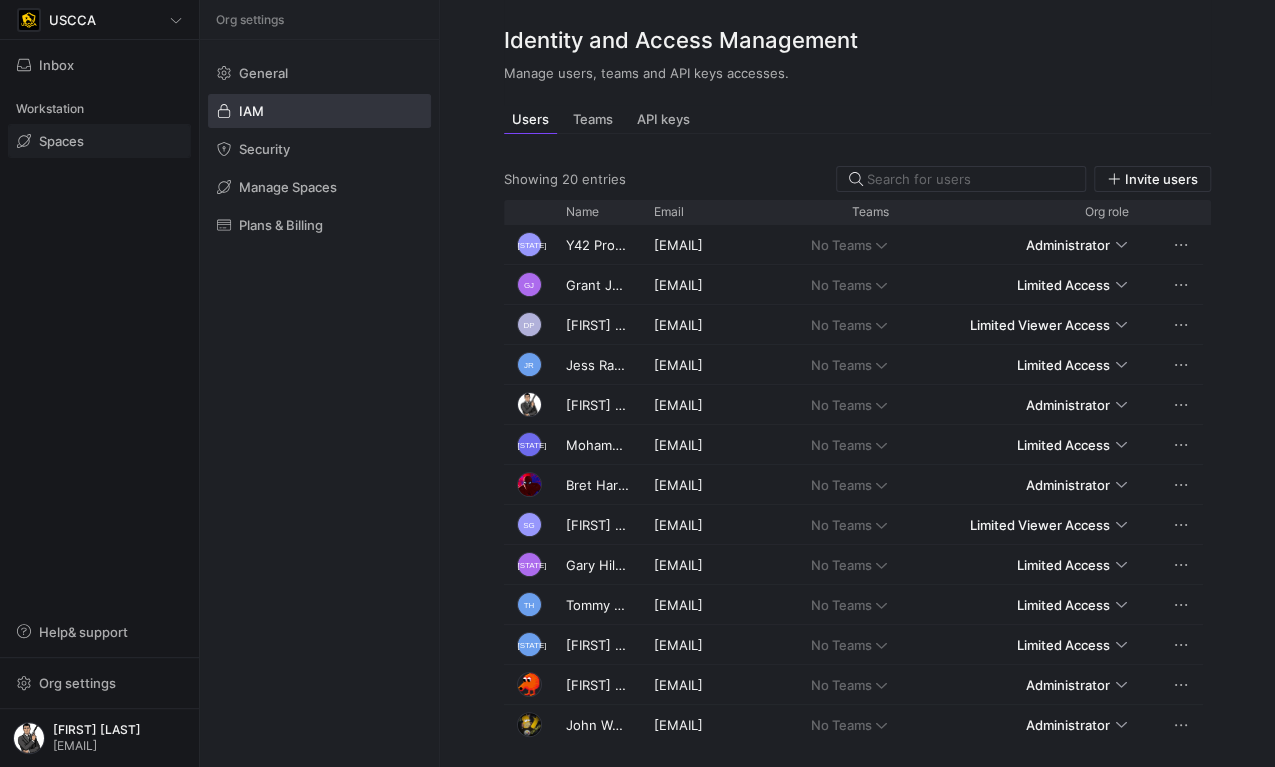 click 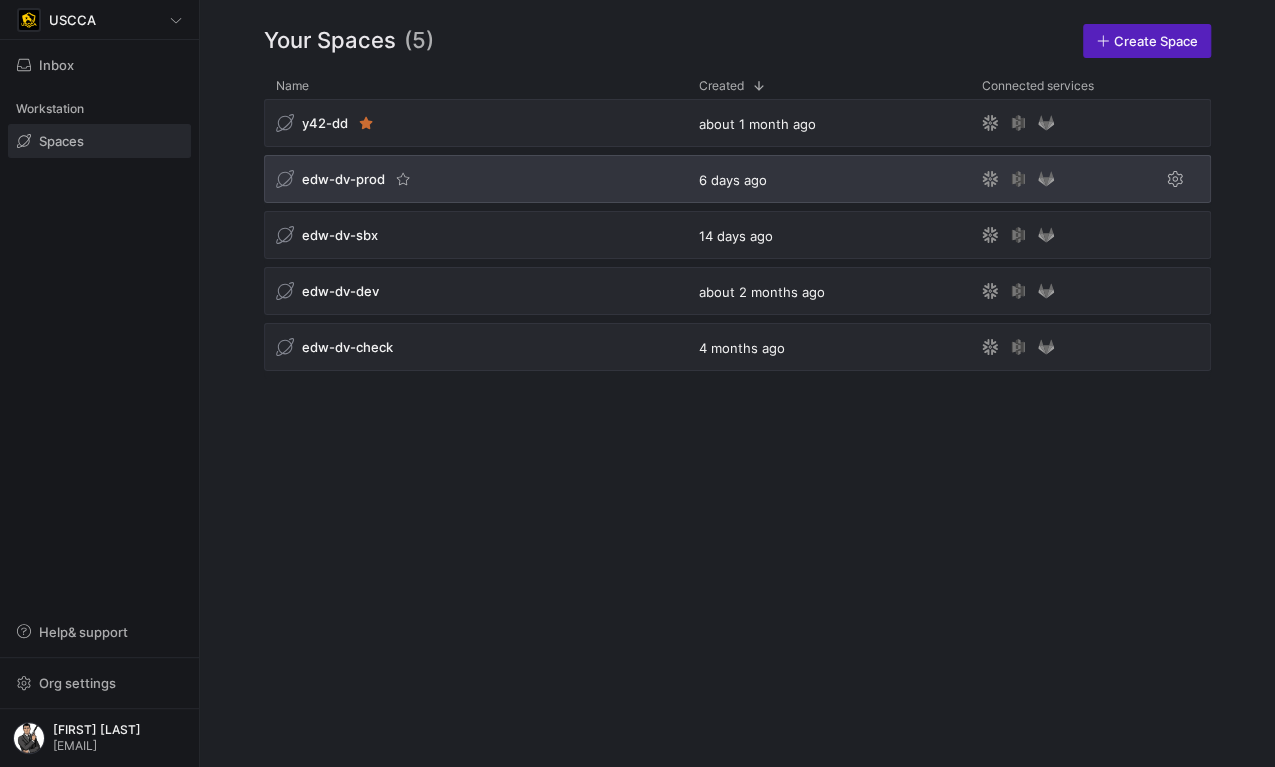 click on "edw-dv-prod" 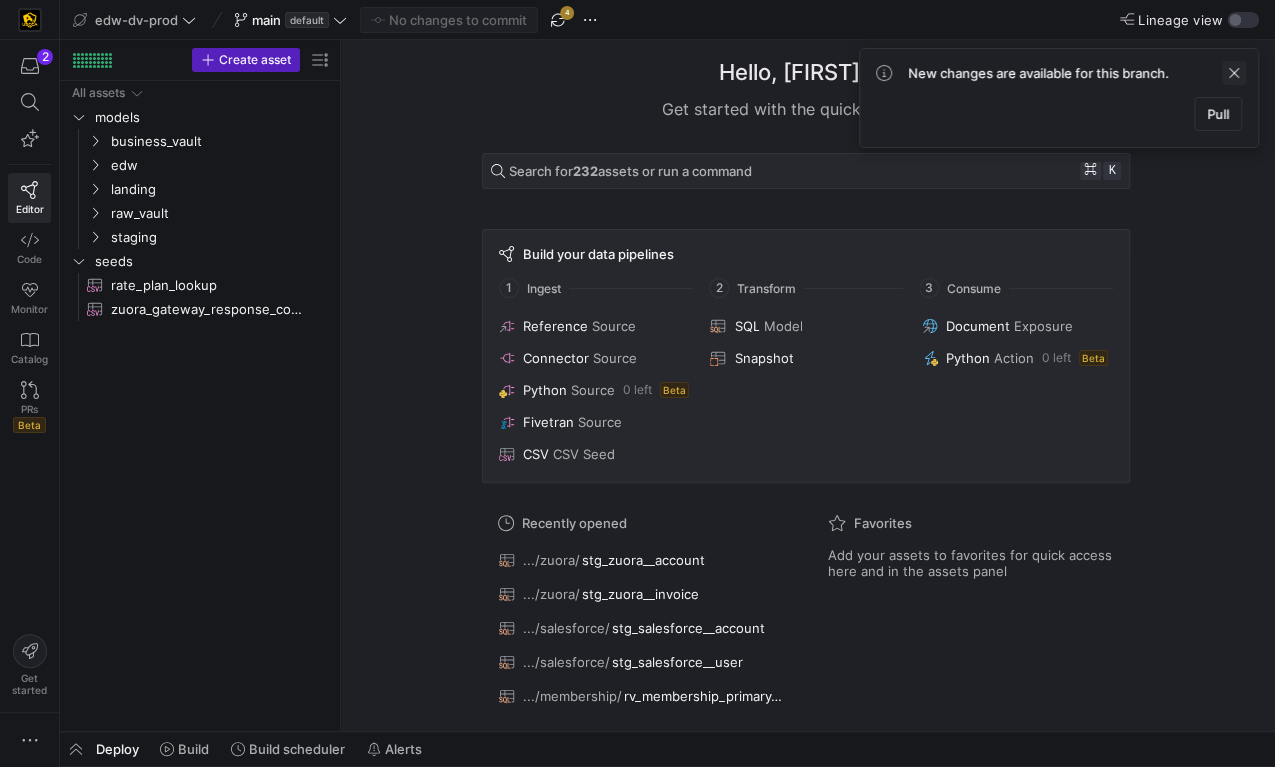click 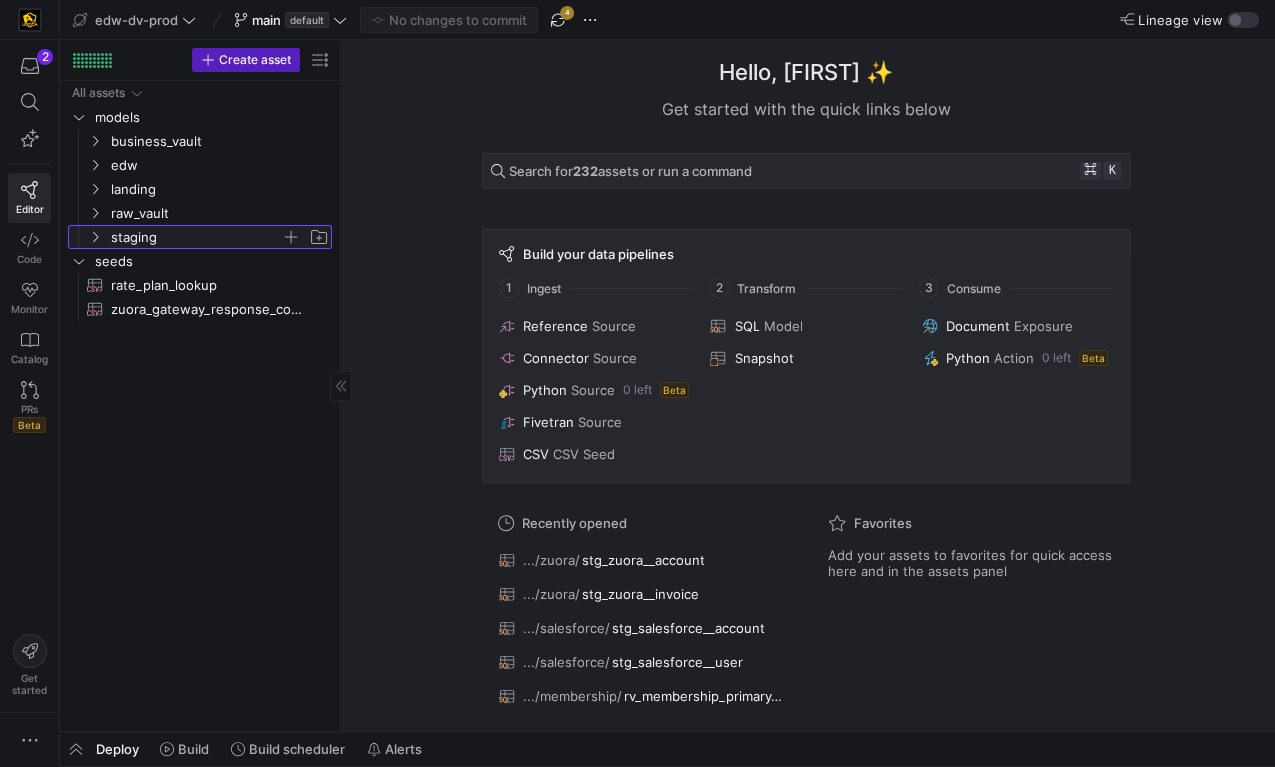 click on "staging" 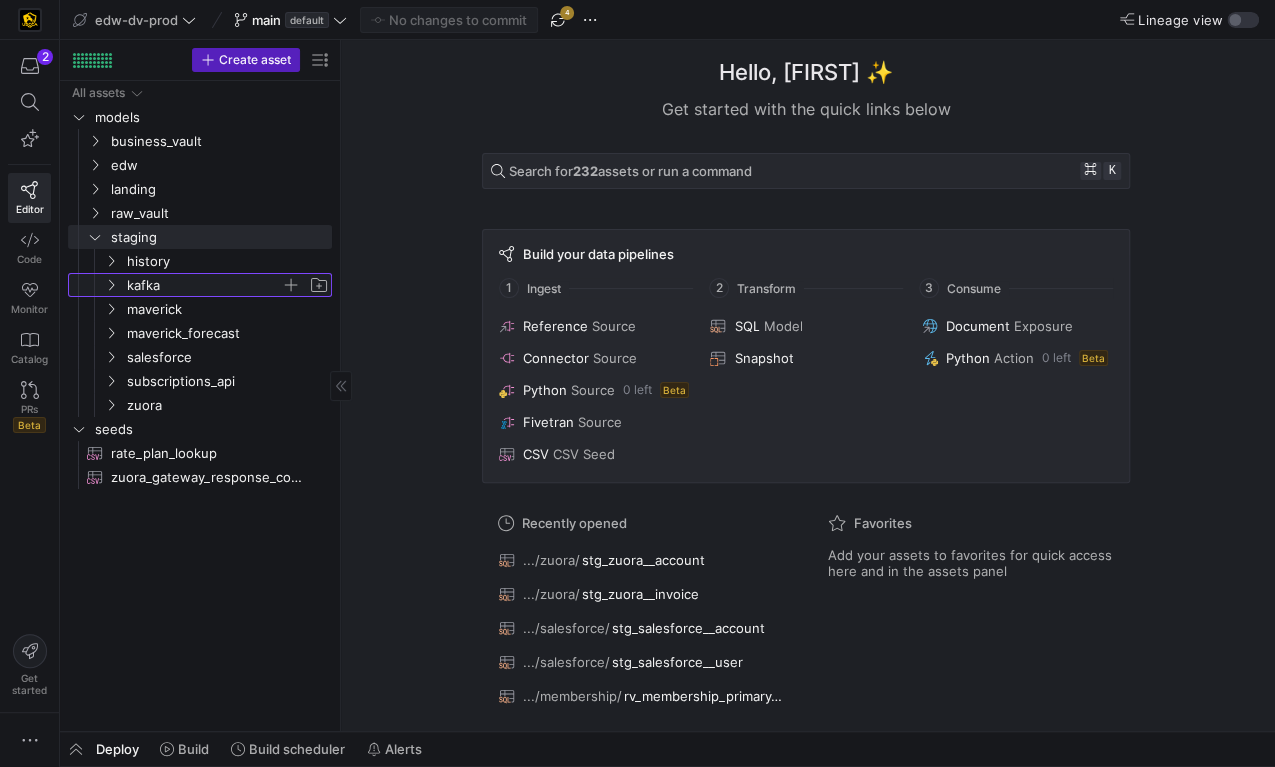 click on "kafka" 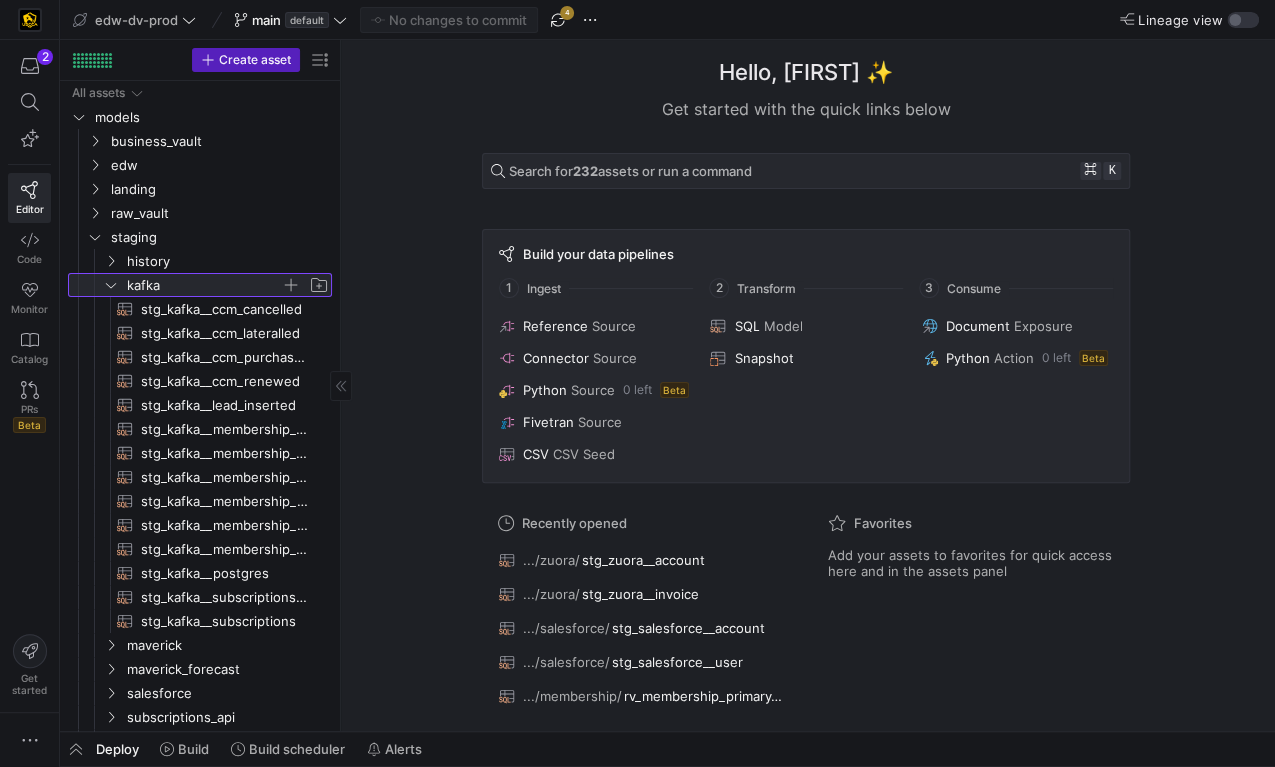 click on "kafka" 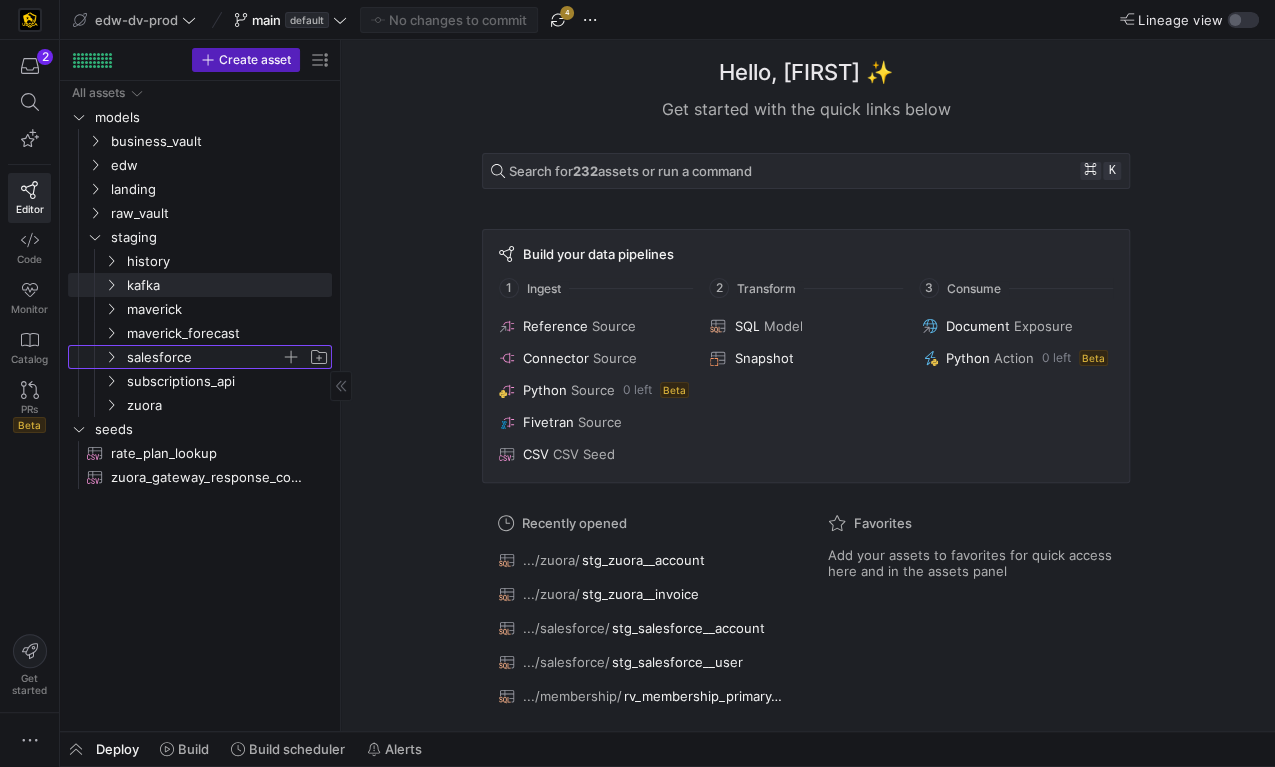 click on "salesforce" 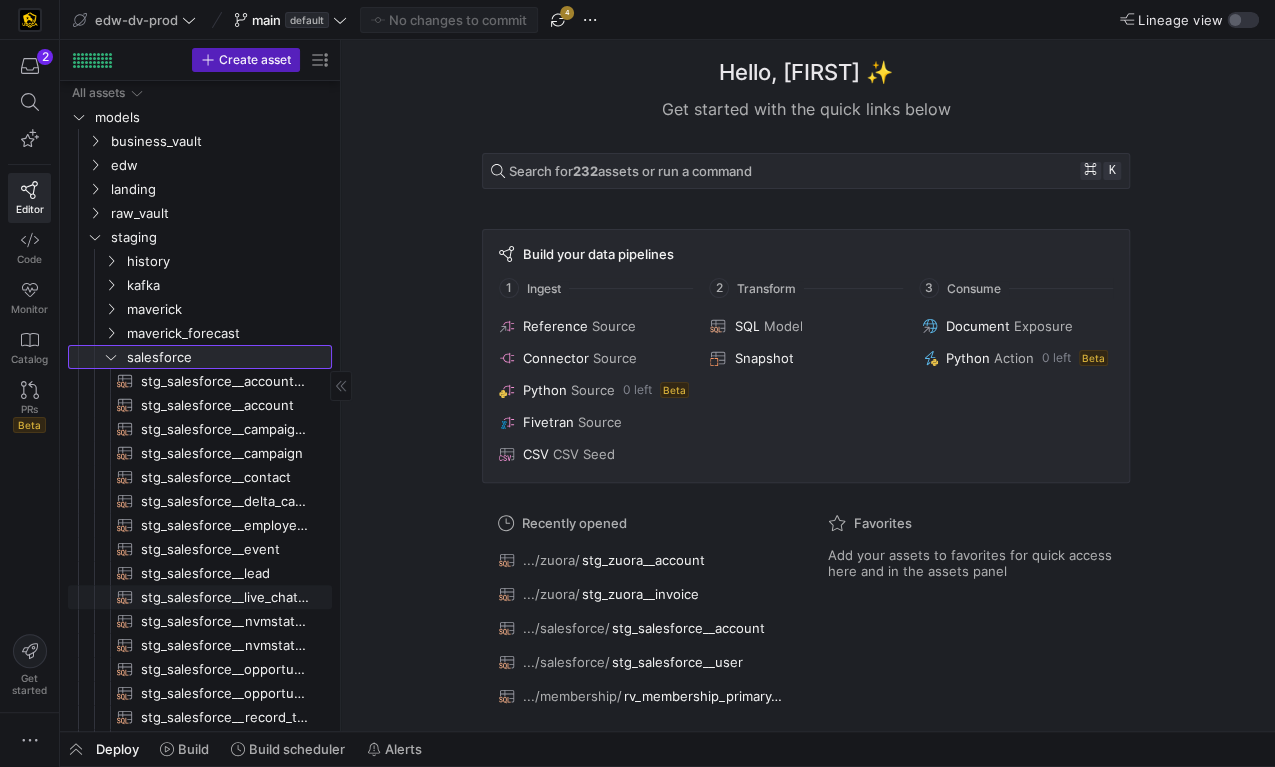 scroll, scrollTop: 221, scrollLeft: 0, axis: vertical 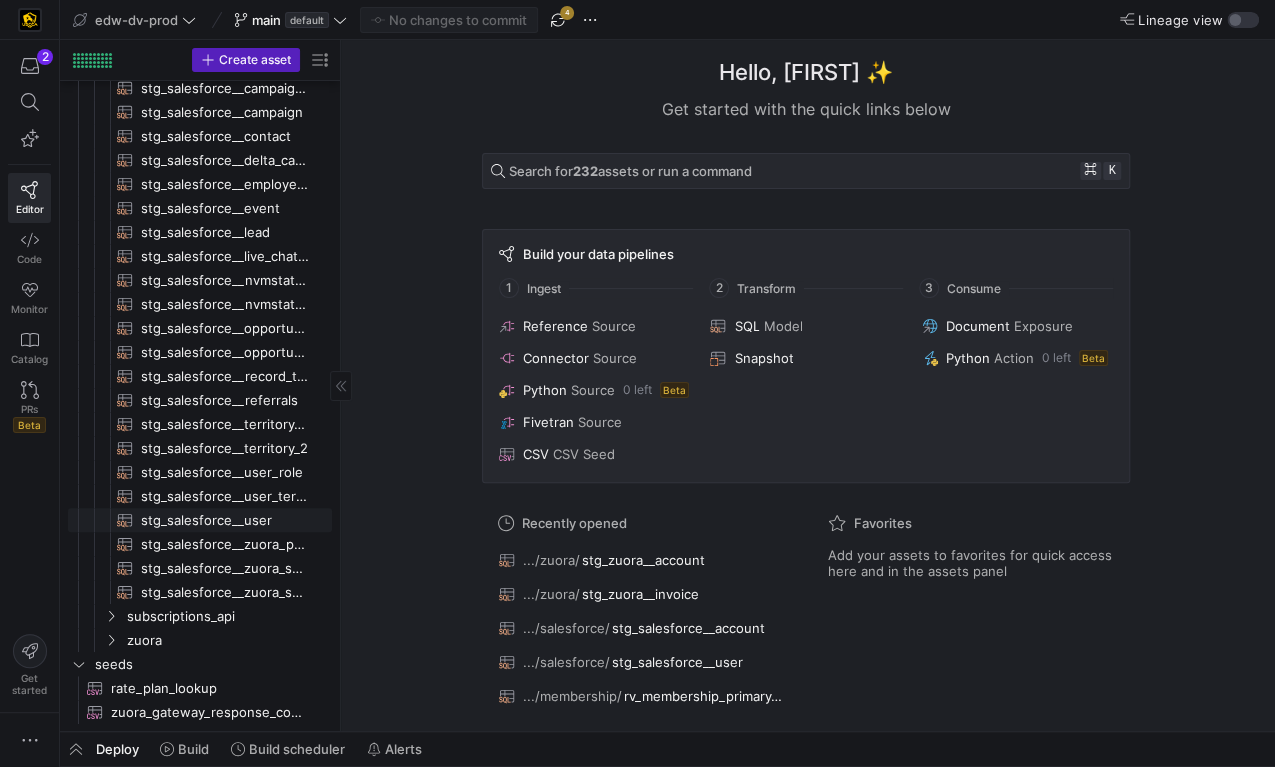 click on "stg_salesforce__user​​​​​​​​​​" 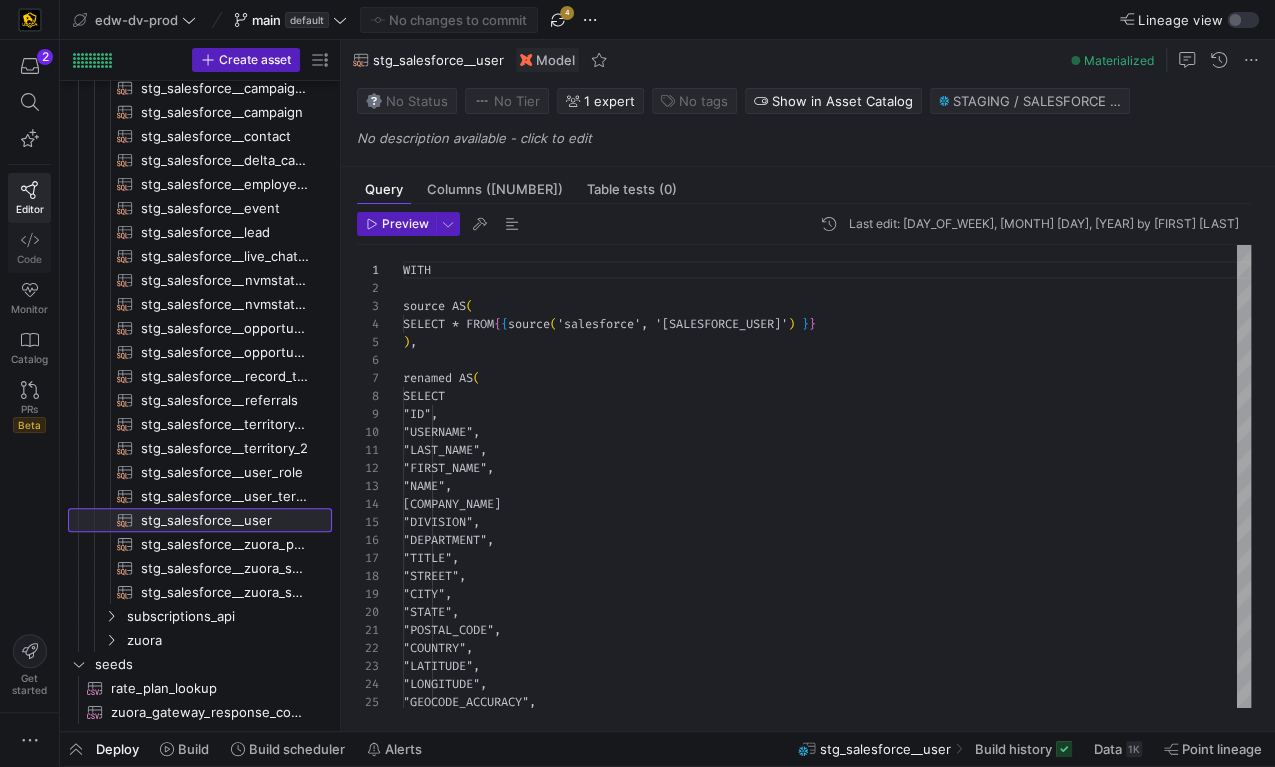 scroll, scrollTop: 180, scrollLeft: 0, axis: vertical 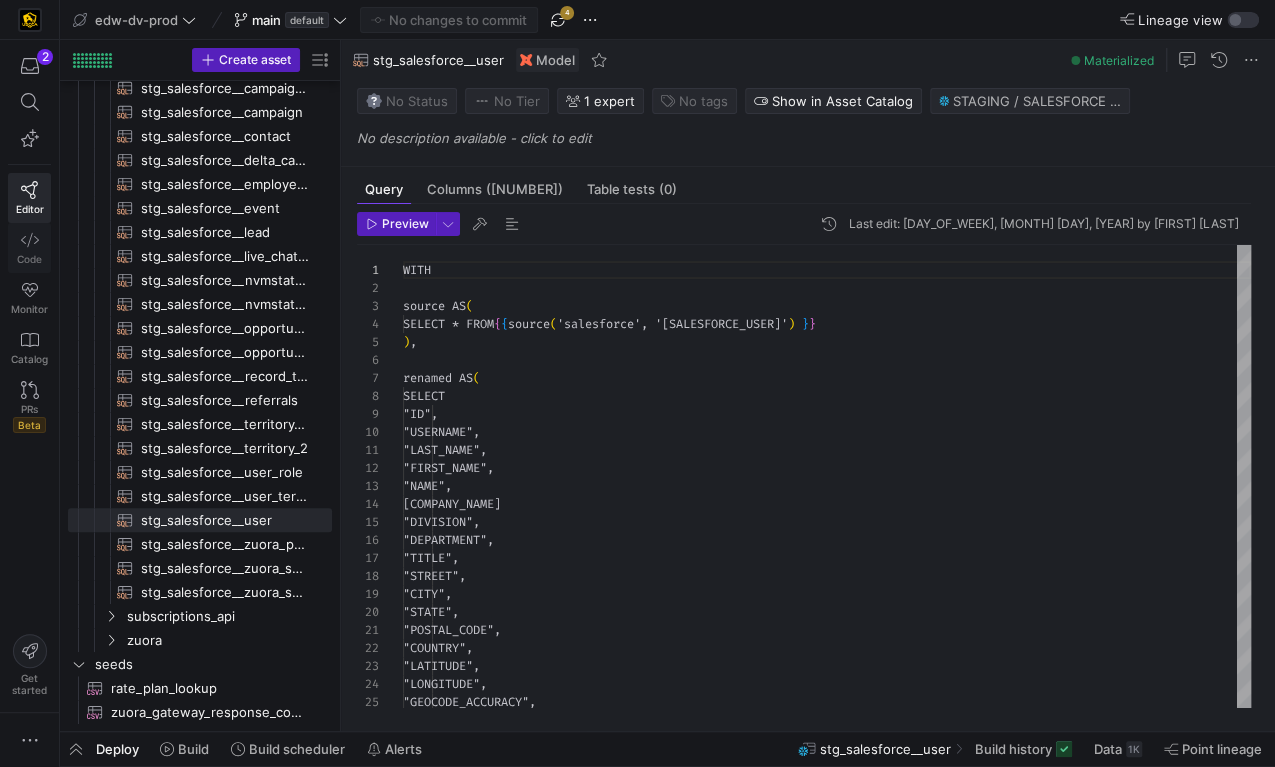 click 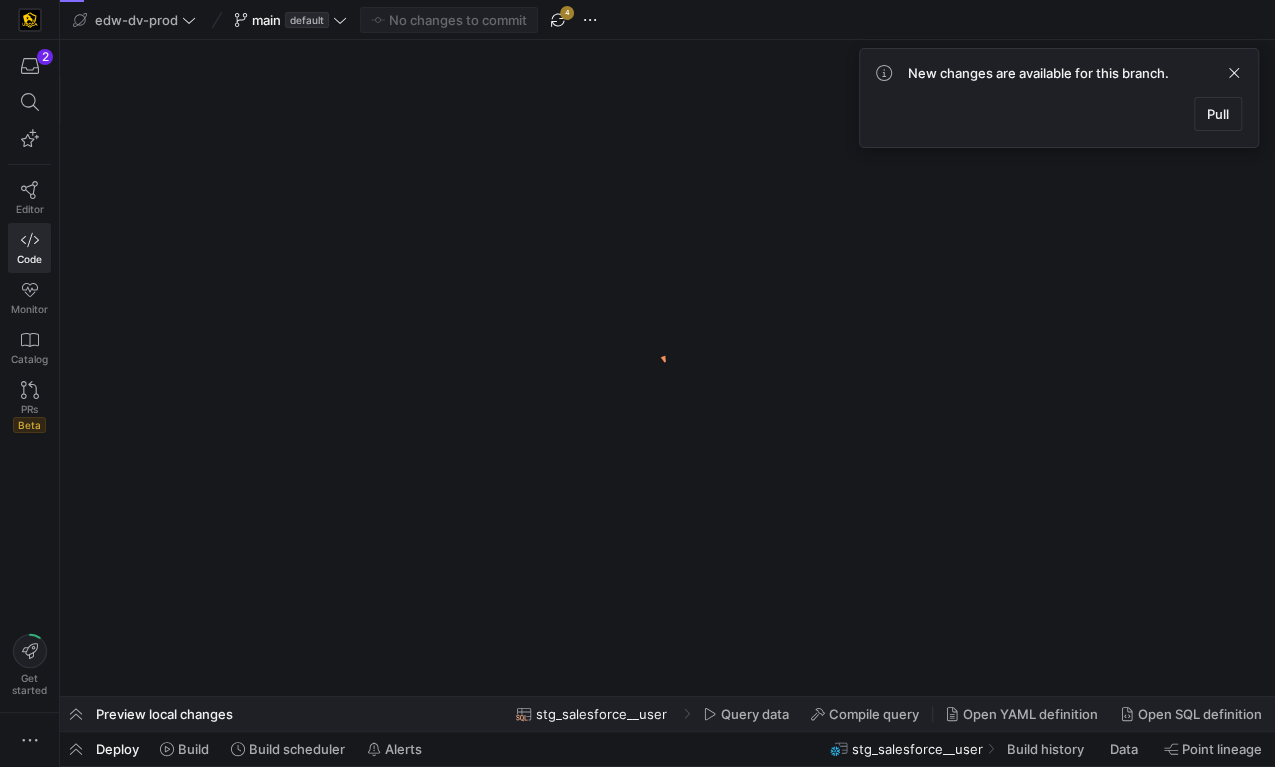 scroll, scrollTop: 0, scrollLeft: 0, axis: both 